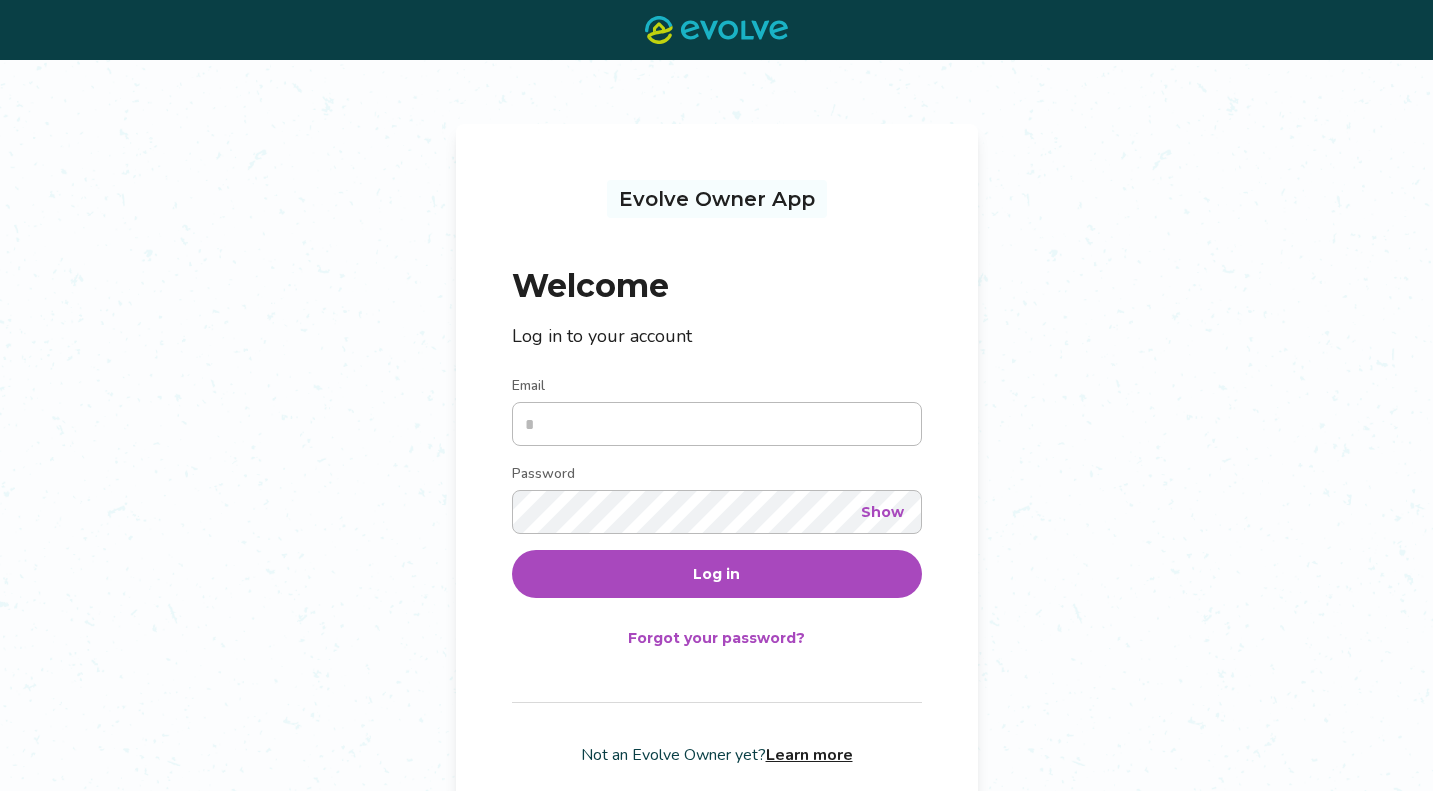 scroll, scrollTop: 0, scrollLeft: 0, axis: both 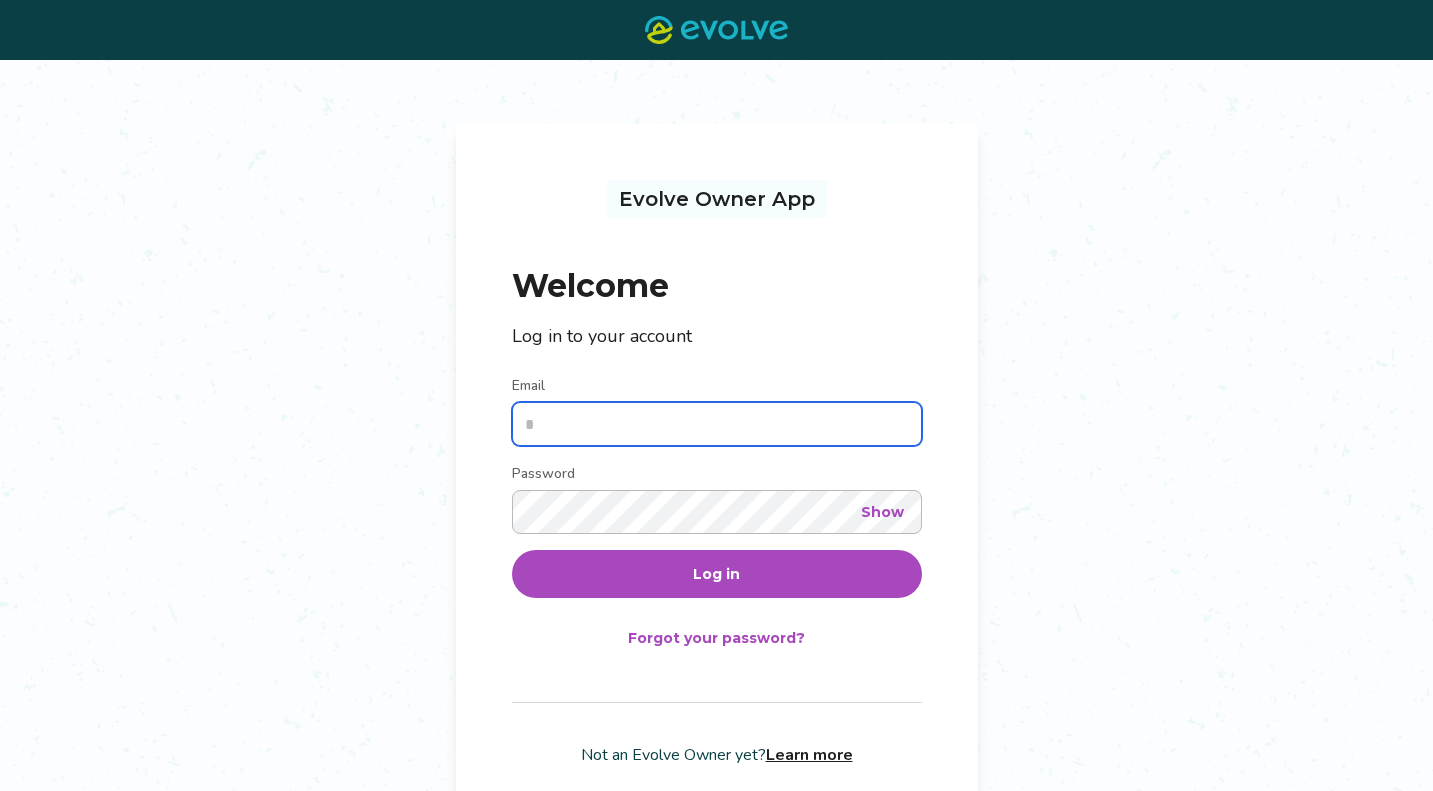type on "**********" 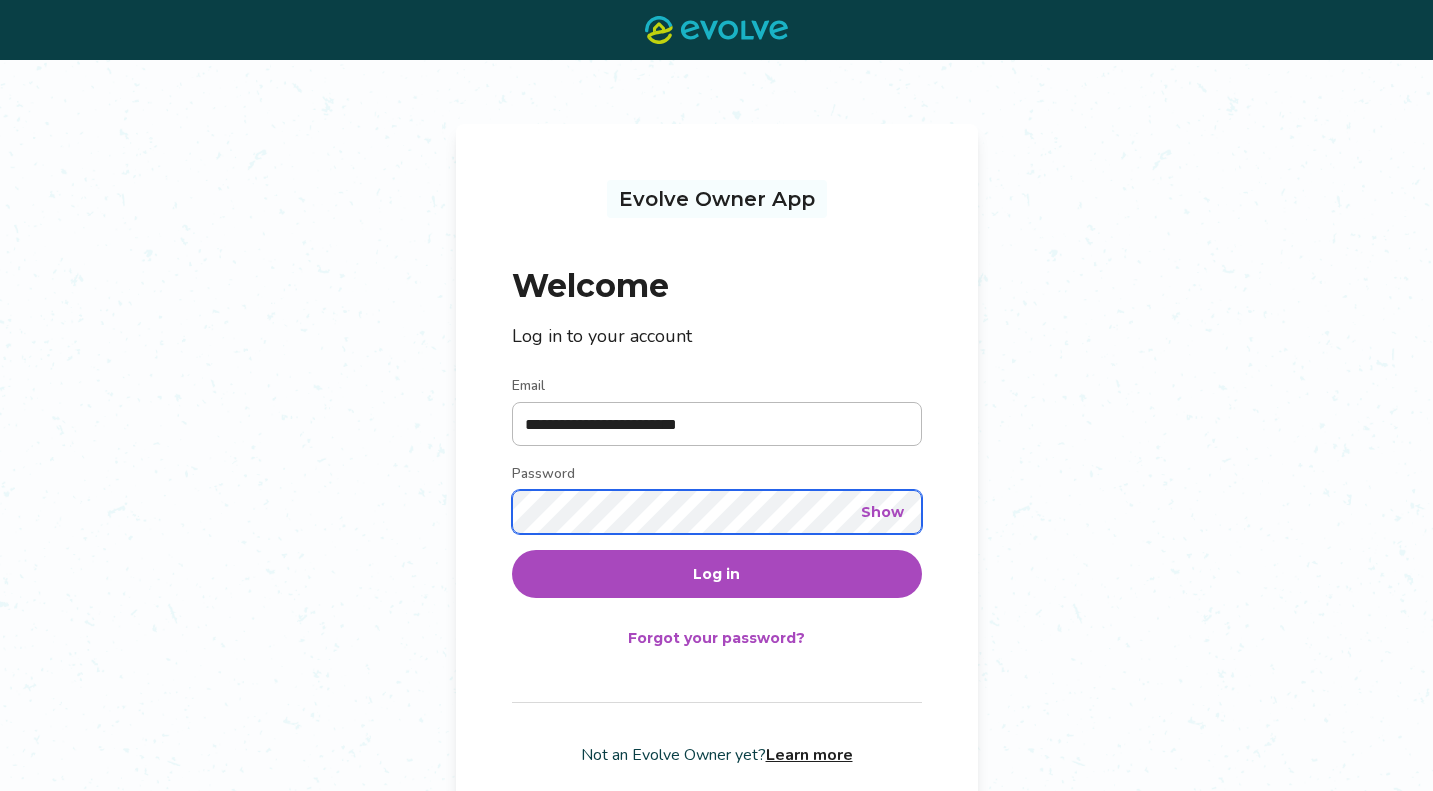 click on "Log in" at bounding box center [717, 574] 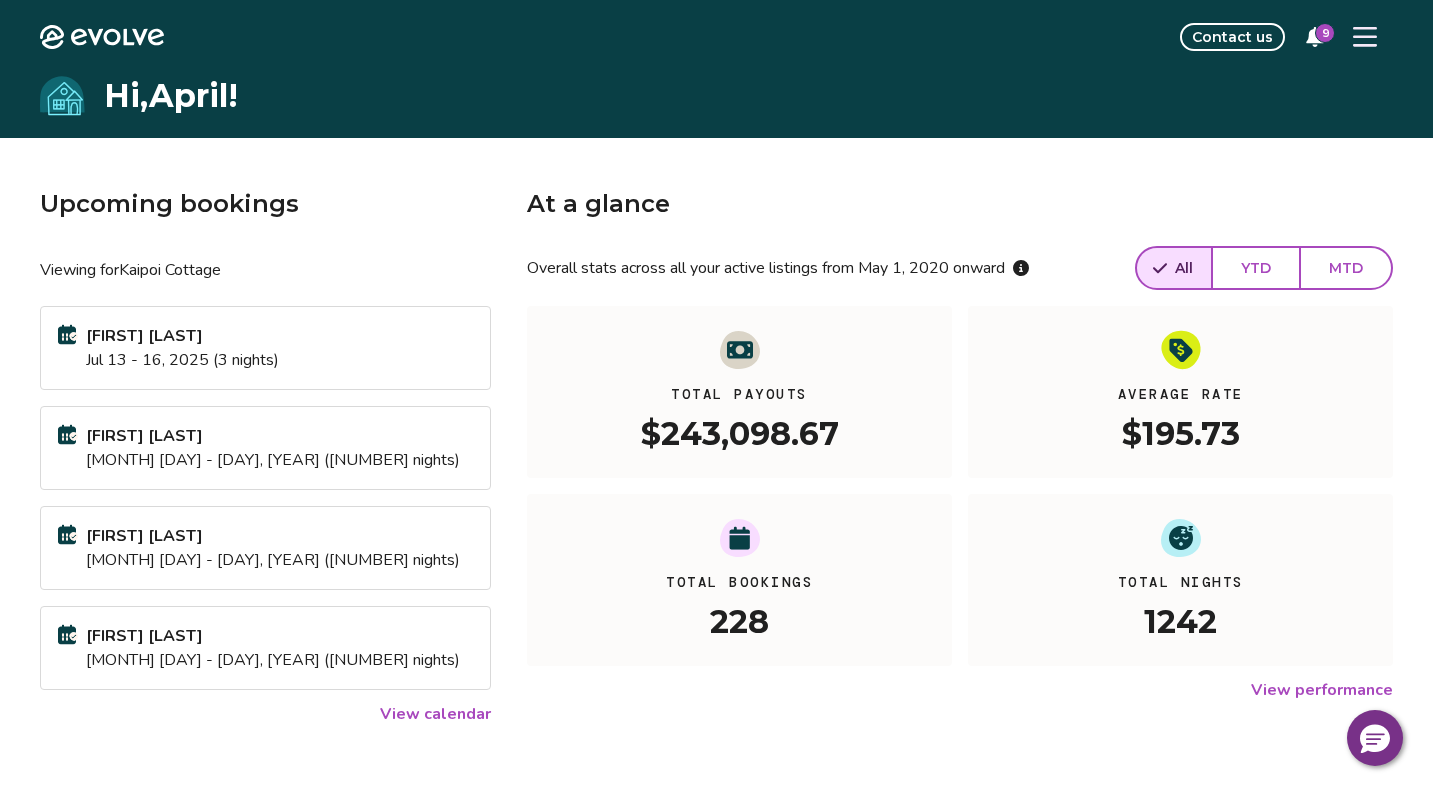 click on "View calendar" at bounding box center (435, 714) 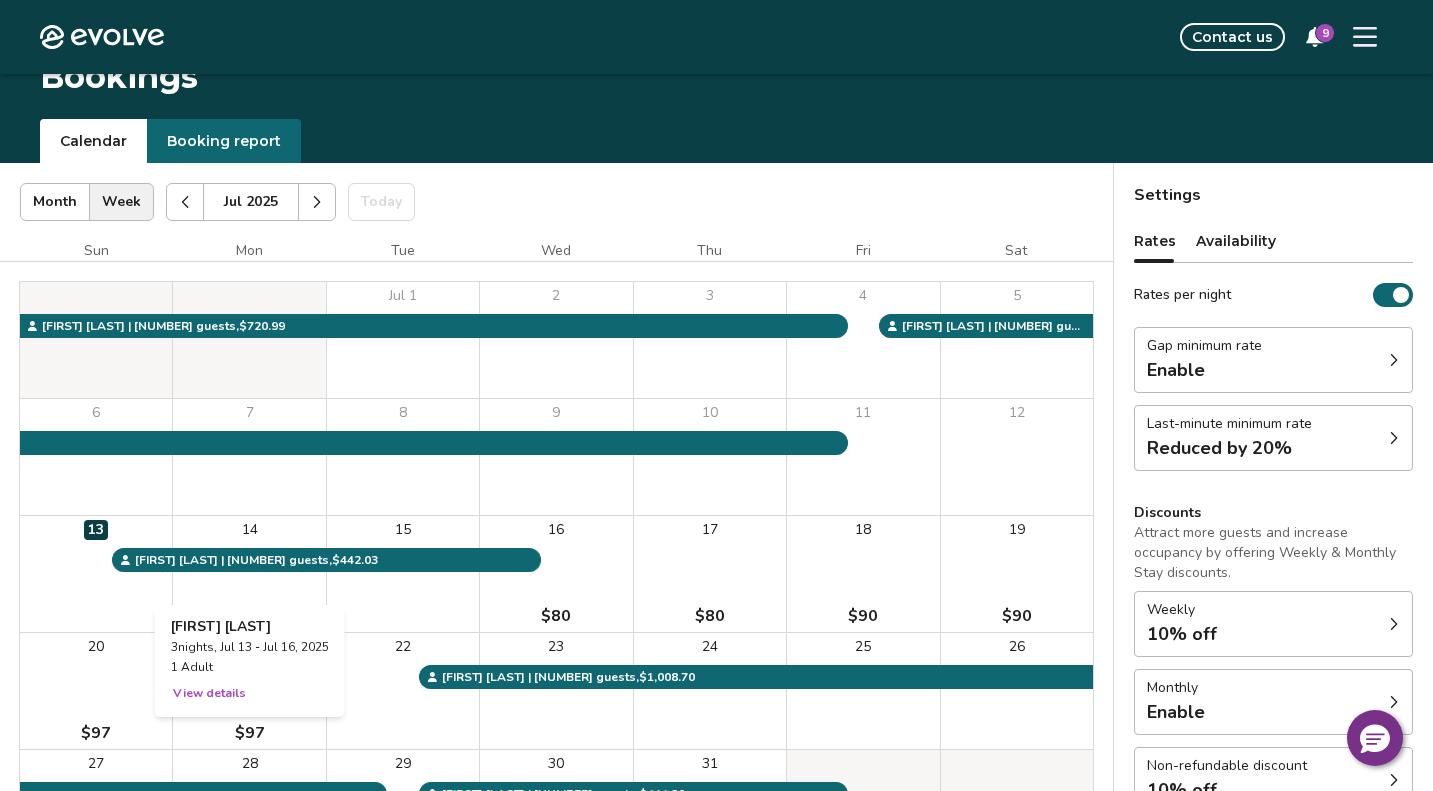 scroll, scrollTop: 13, scrollLeft: 0, axis: vertical 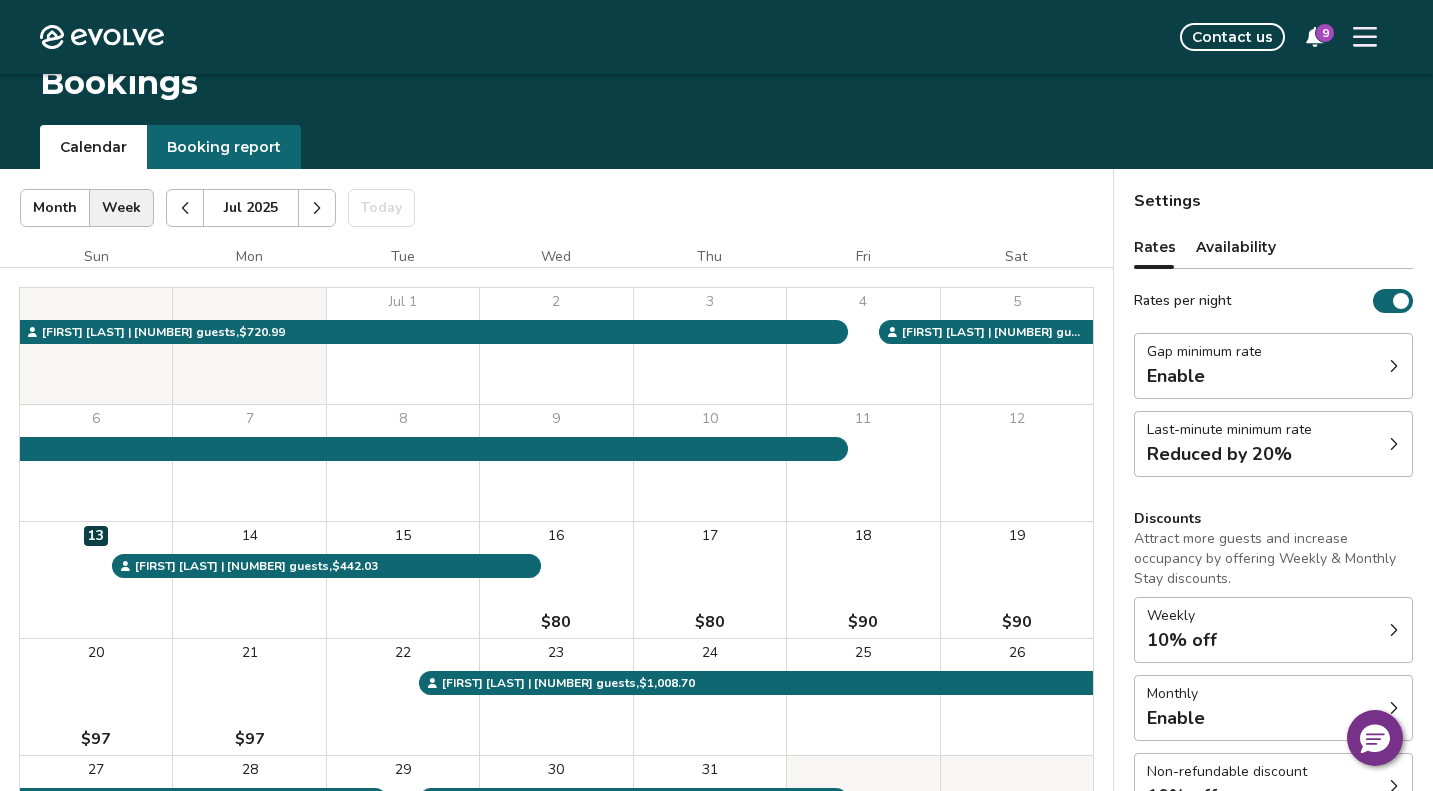 click on "Availability" at bounding box center (1236, 247) 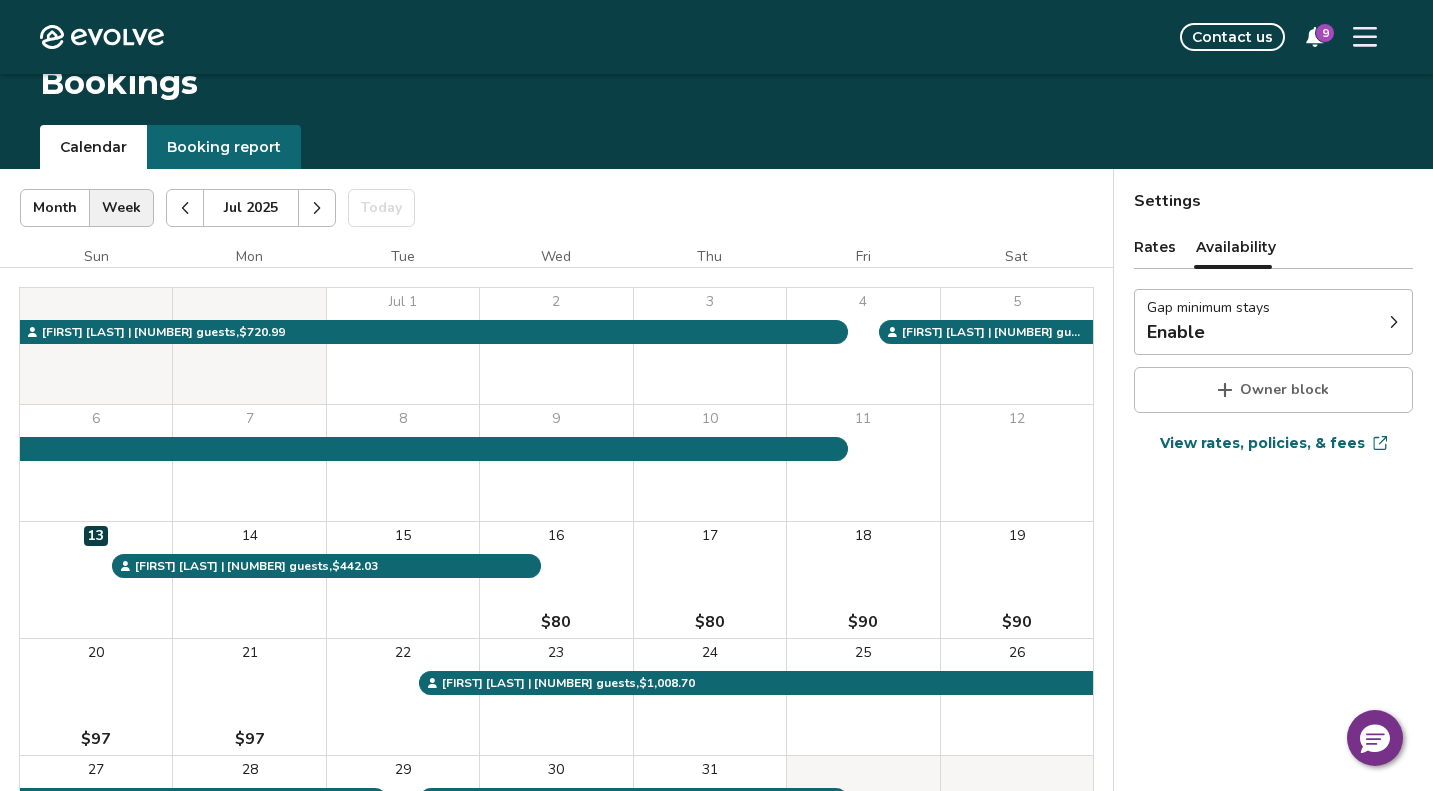 click on "Rates" at bounding box center [1155, 247] 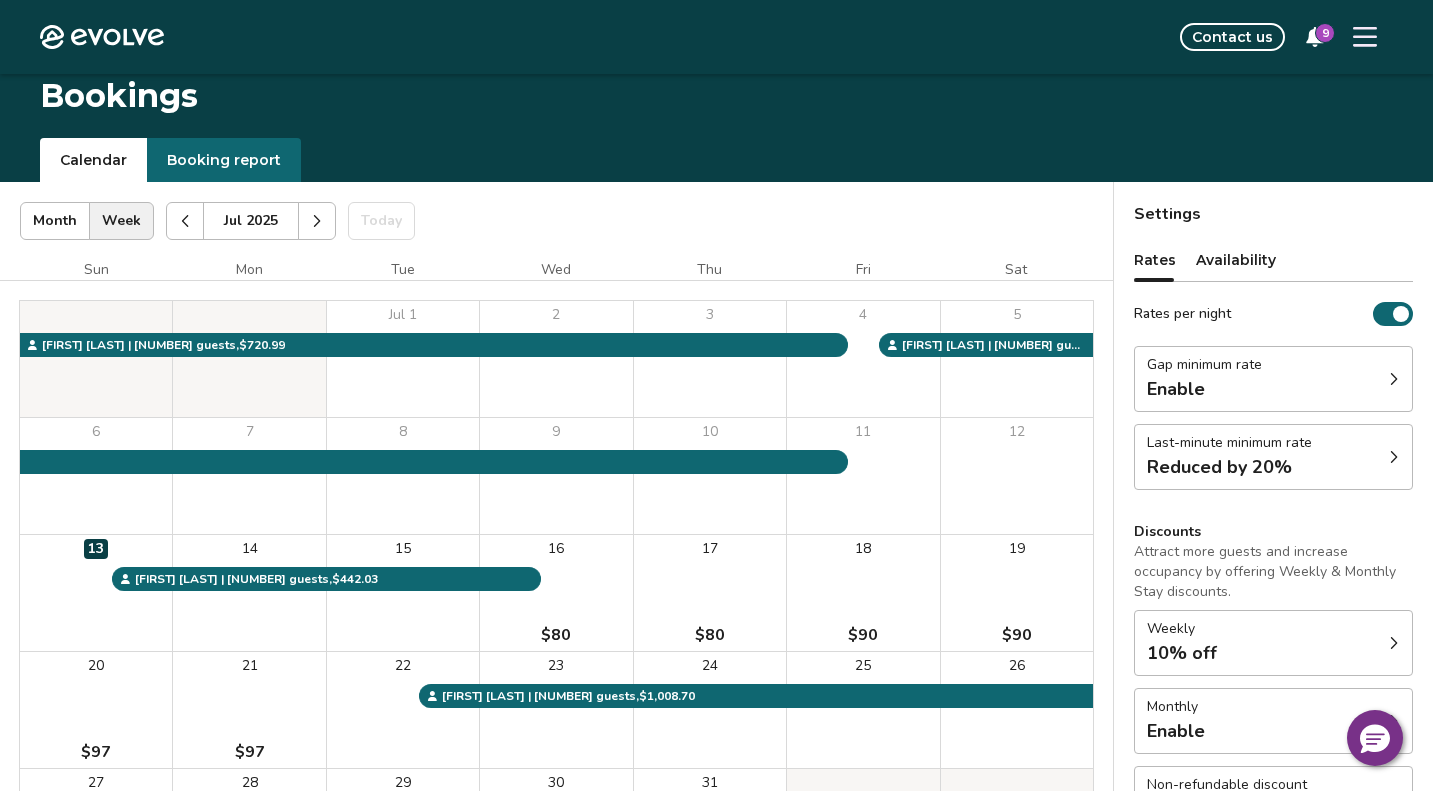 scroll, scrollTop: 243, scrollLeft: 0, axis: vertical 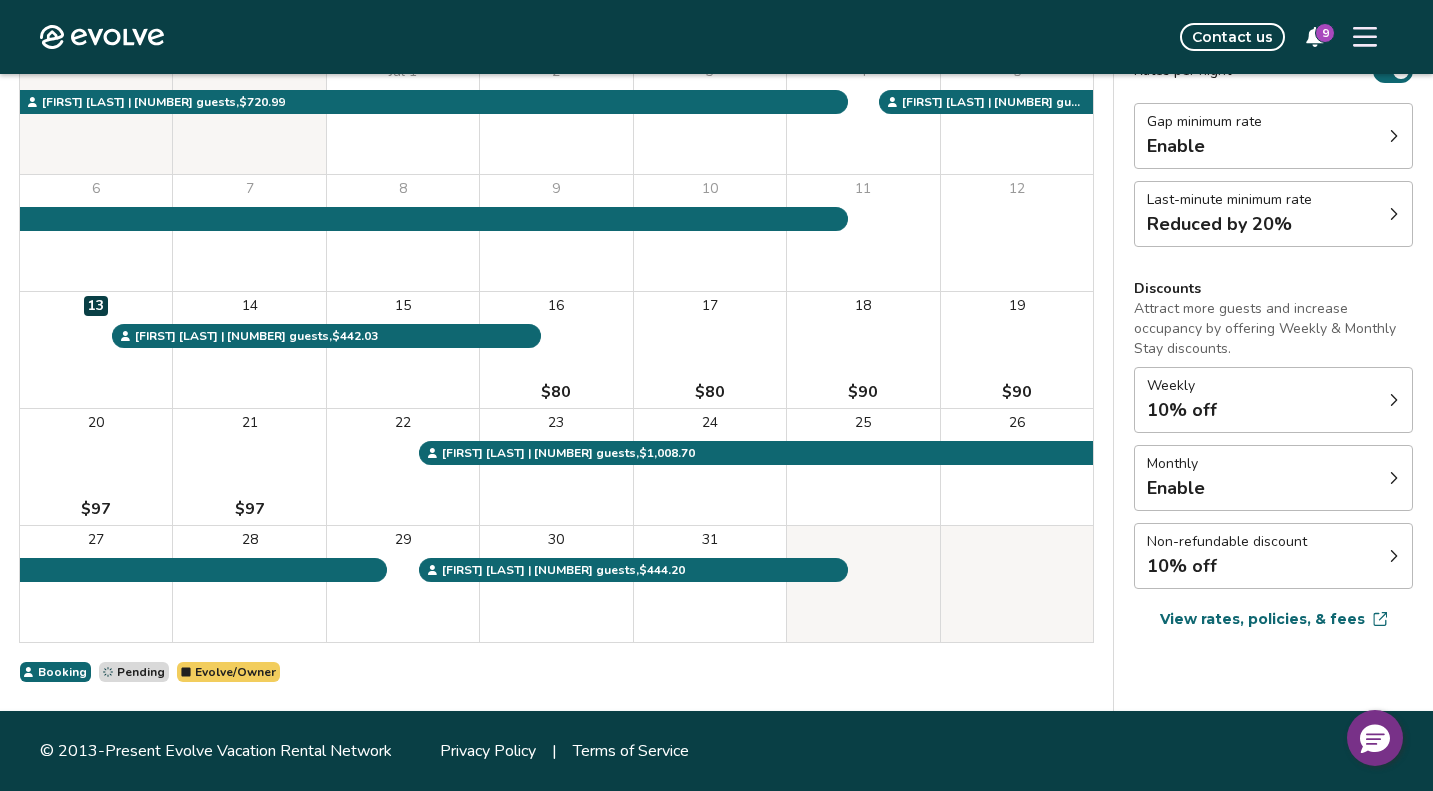 click on "View rates, policies, & fees" at bounding box center [1262, 619] 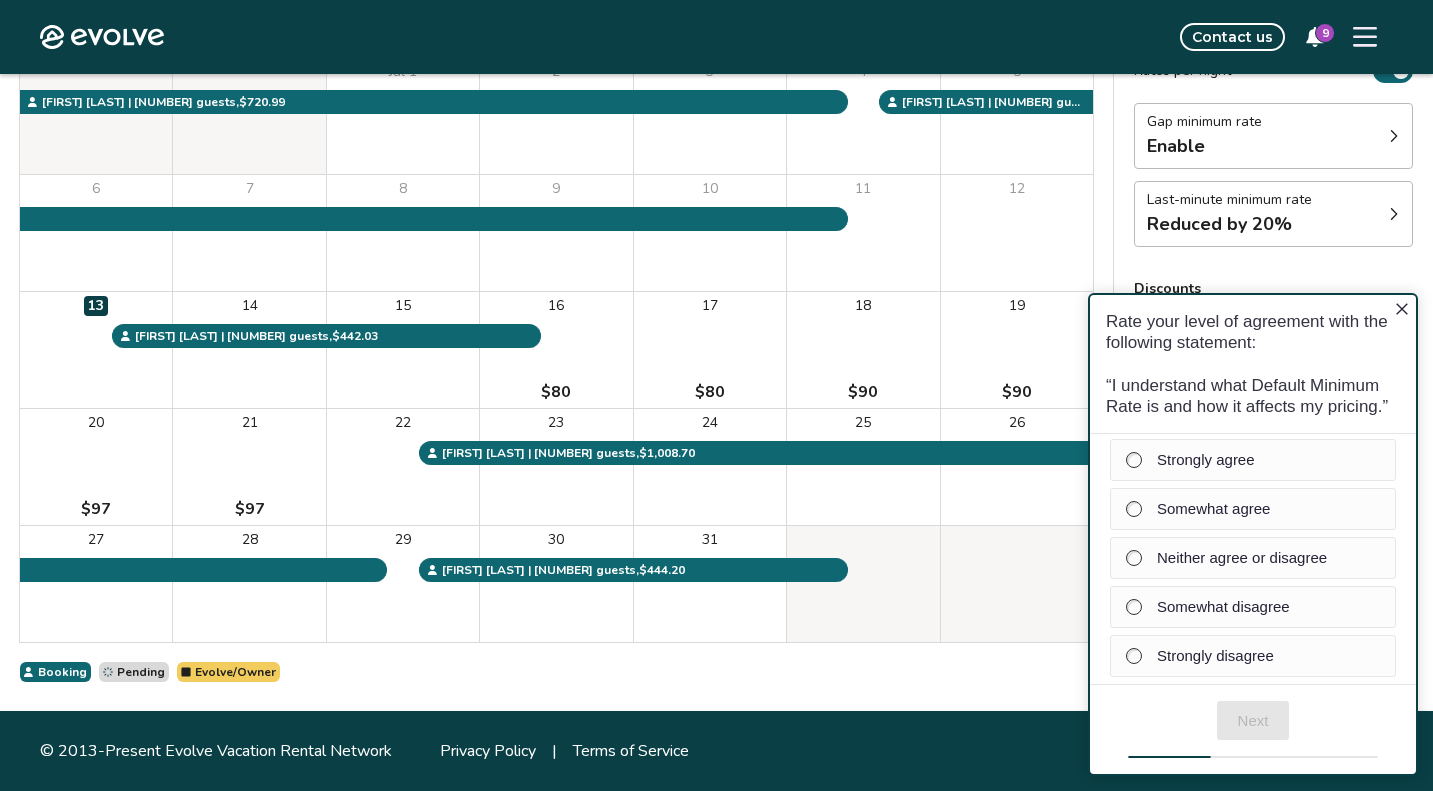 scroll, scrollTop: 0, scrollLeft: 0, axis: both 